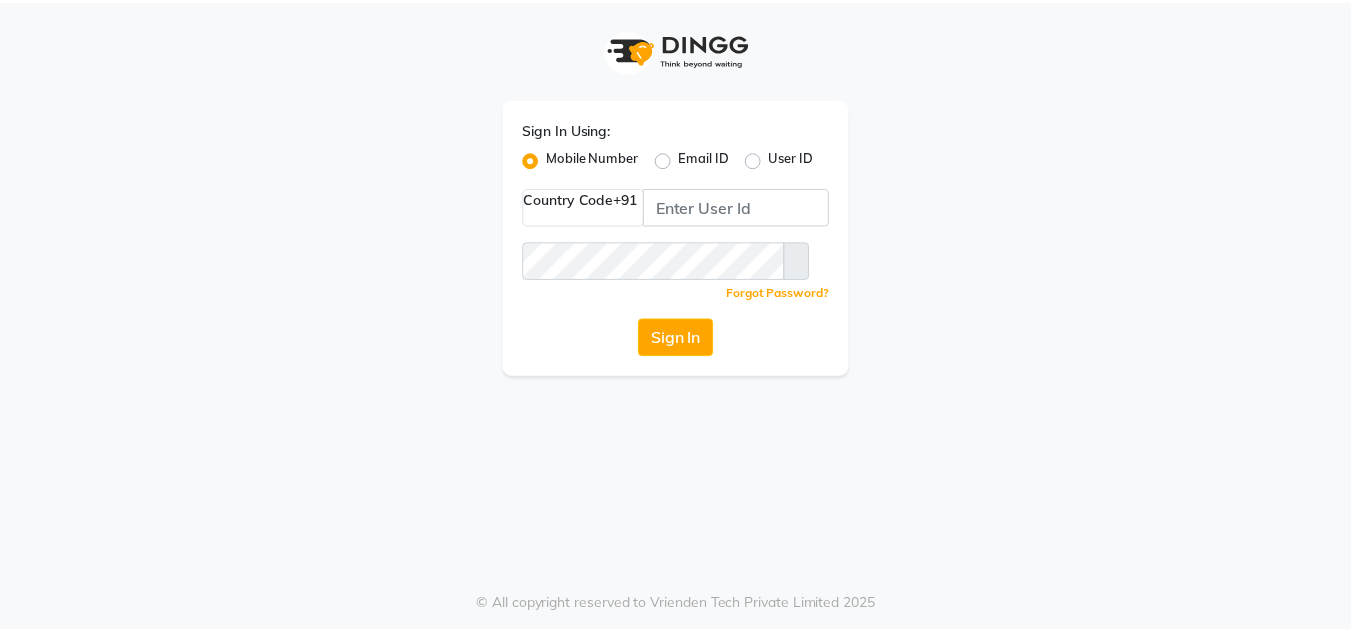 scroll, scrollTop: 0, scrollLeft: 0, axis: both 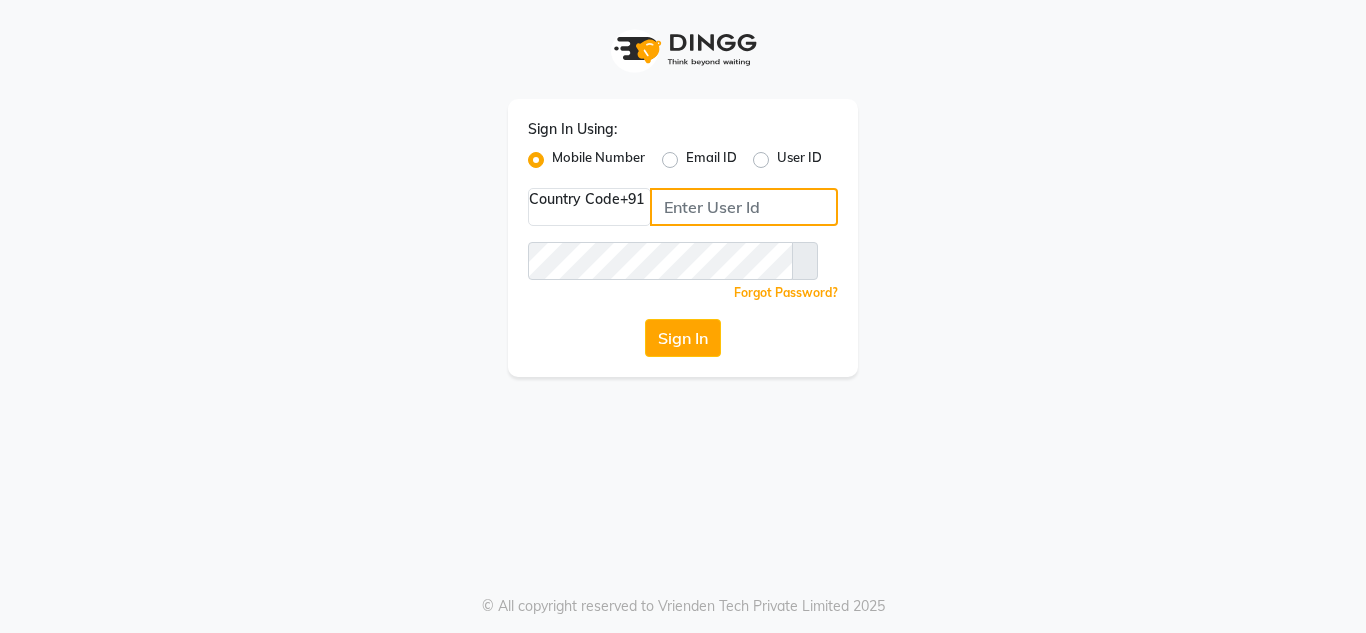type on "[PHONE]" 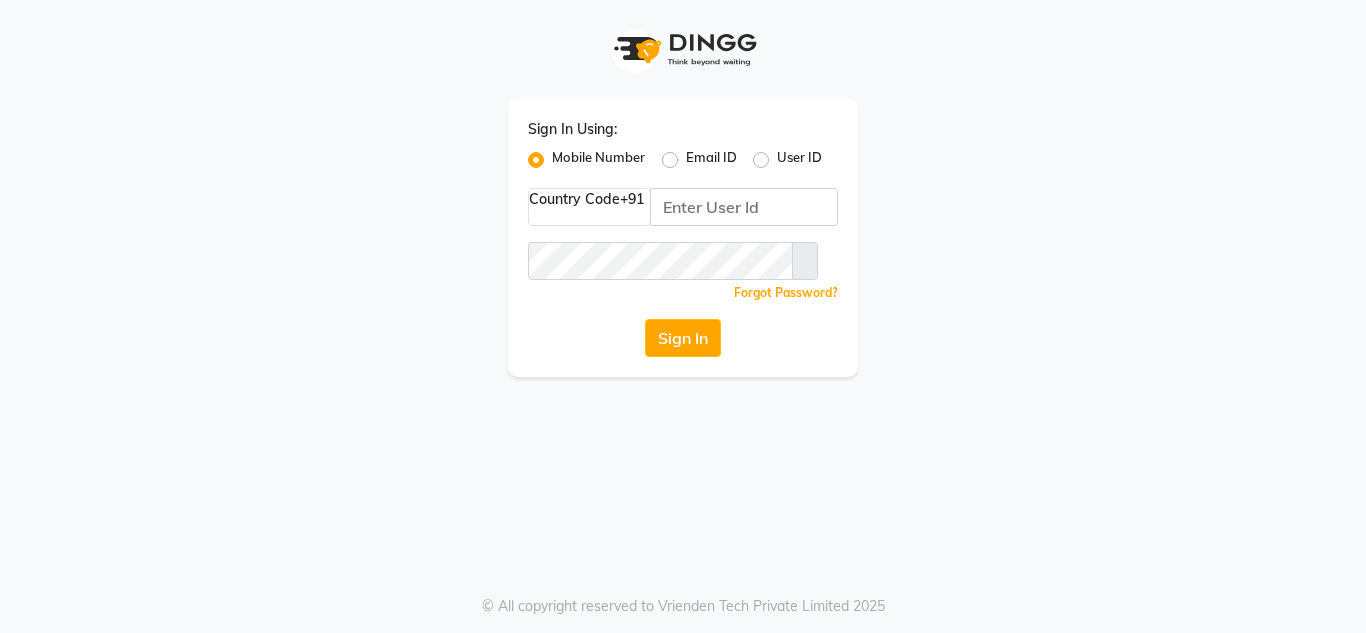 click on "User ID" at bounding box center [799, 160] 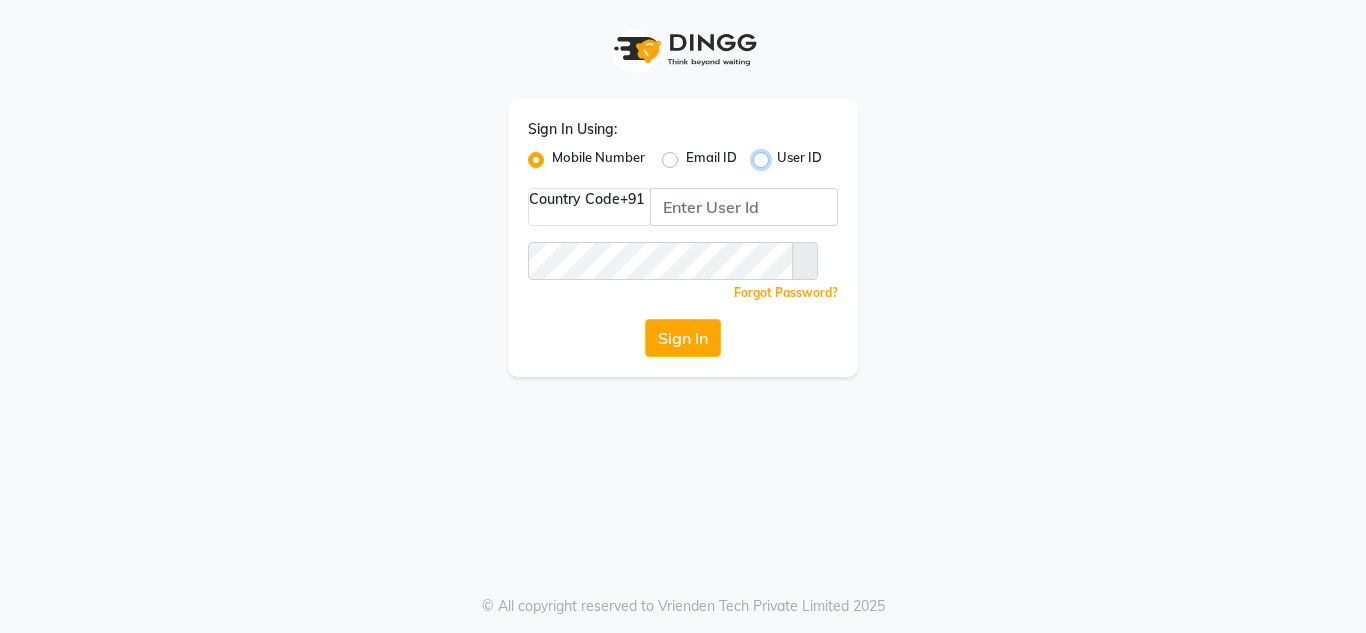 click on "User ID" at bounding box center (783, 154) 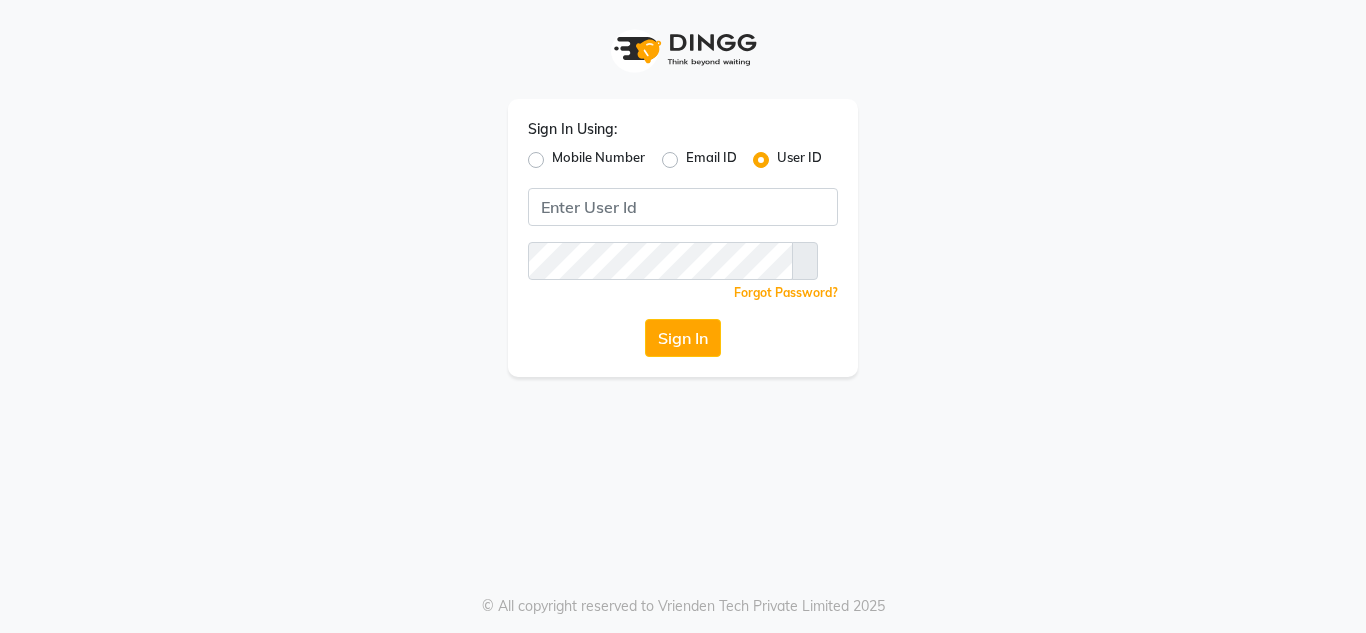 click on "Mobile Number" at bounding box center (598, 160) 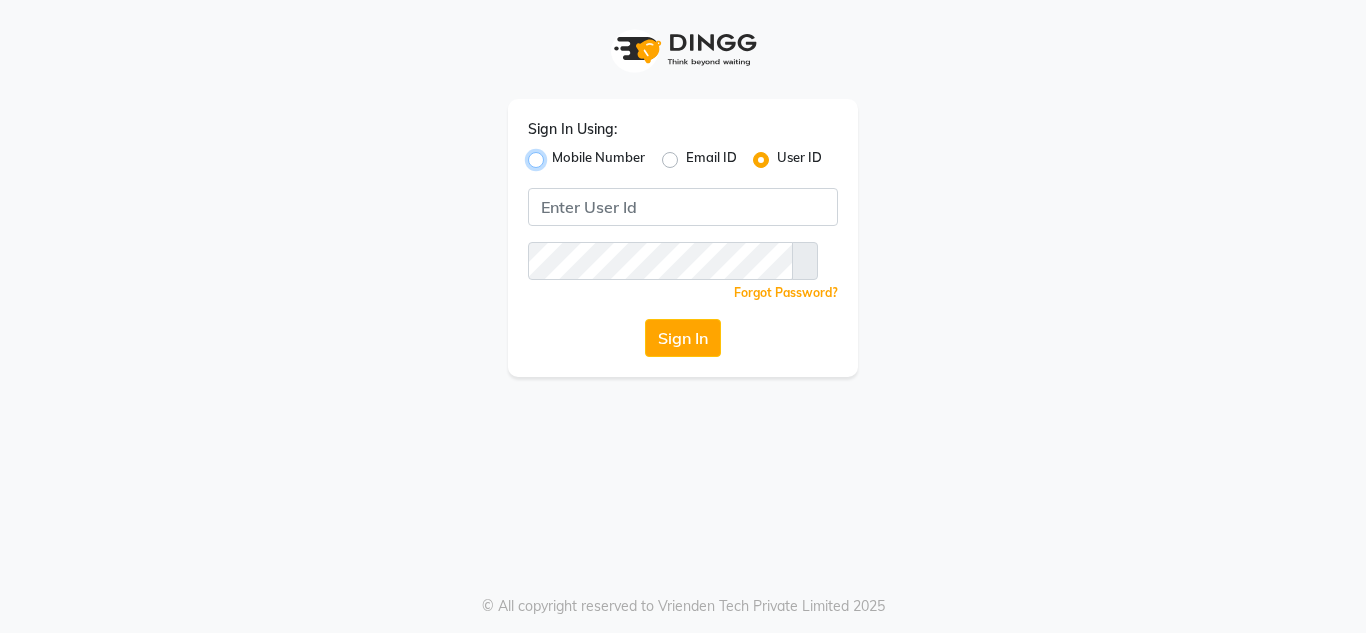 click on "Mobile Number" at bounding box center (558, 154) 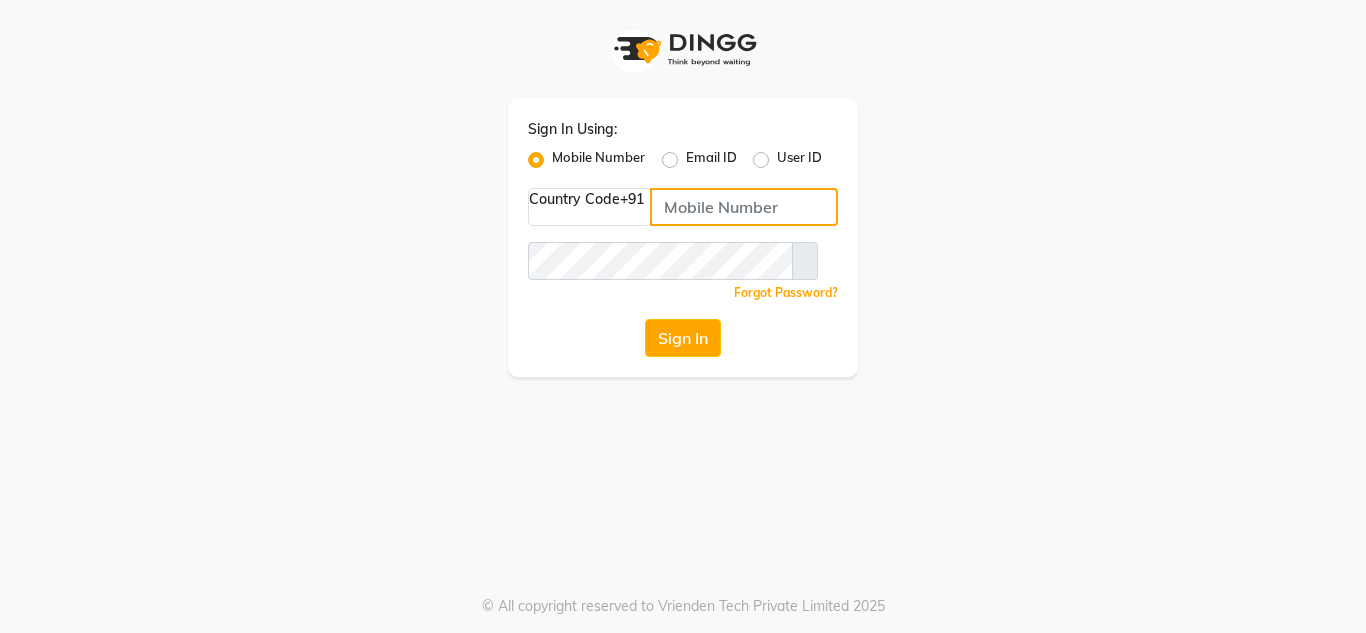 click at bounding box center [744, 207] 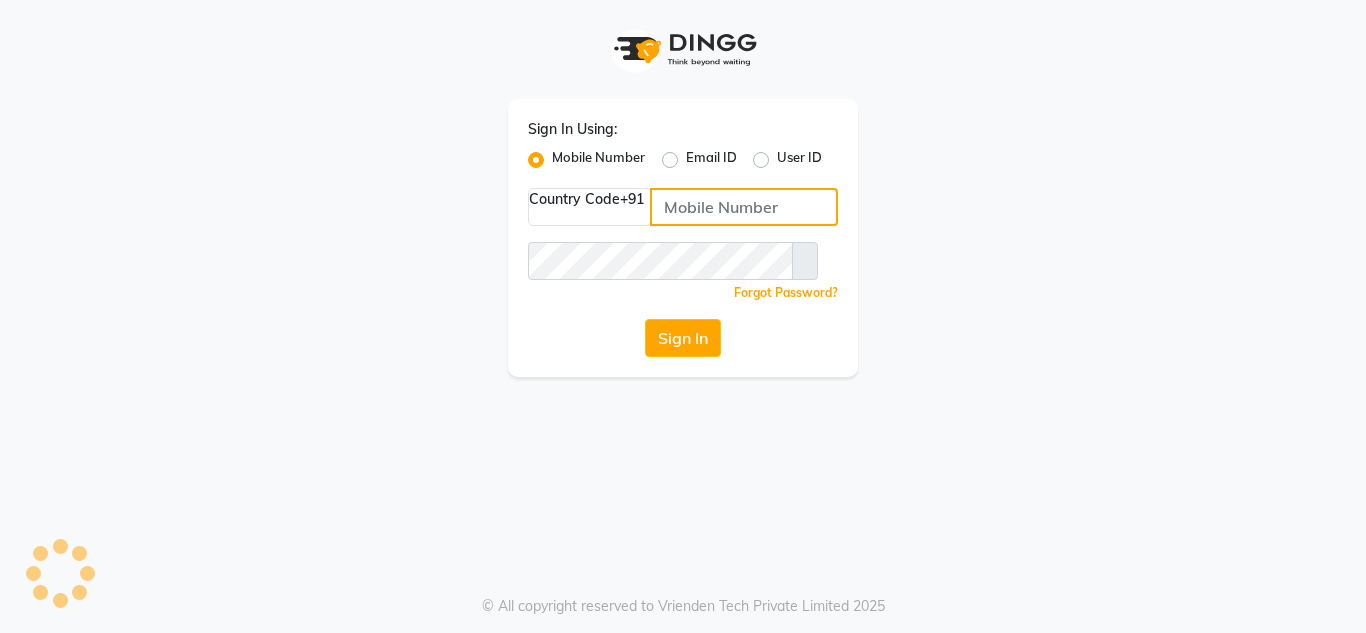 type on "[PHONE]" 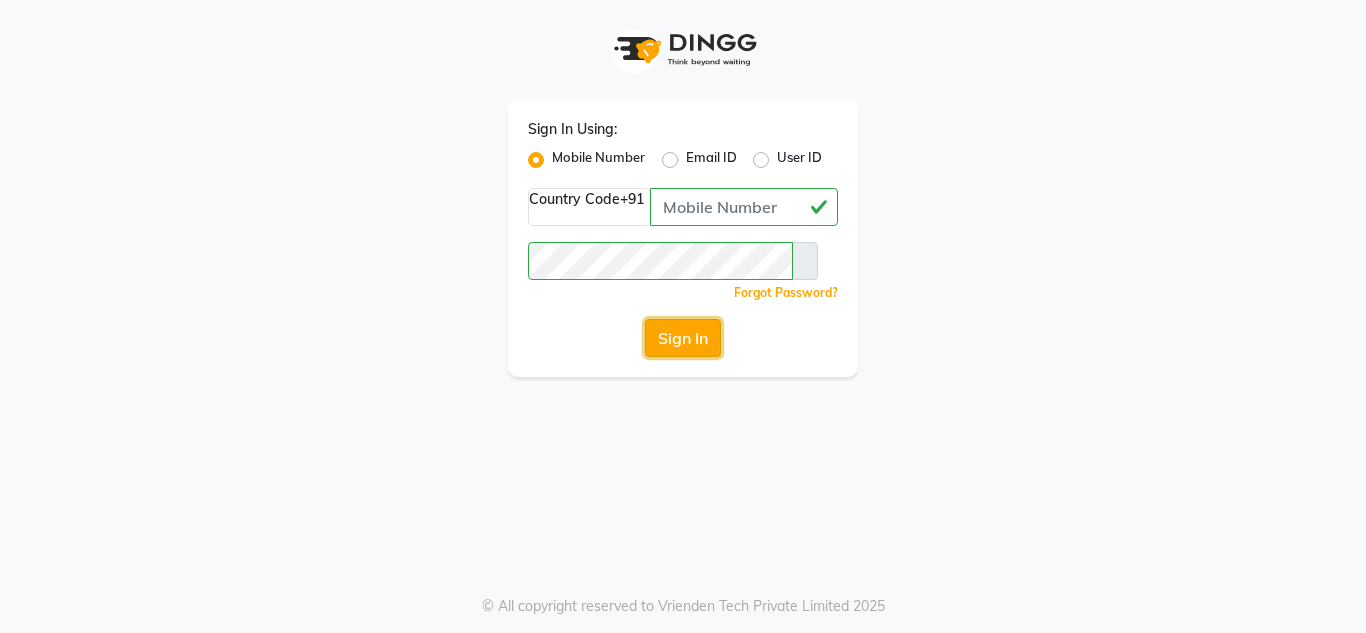 click on "Sign In" at bounding box center [683, 338] 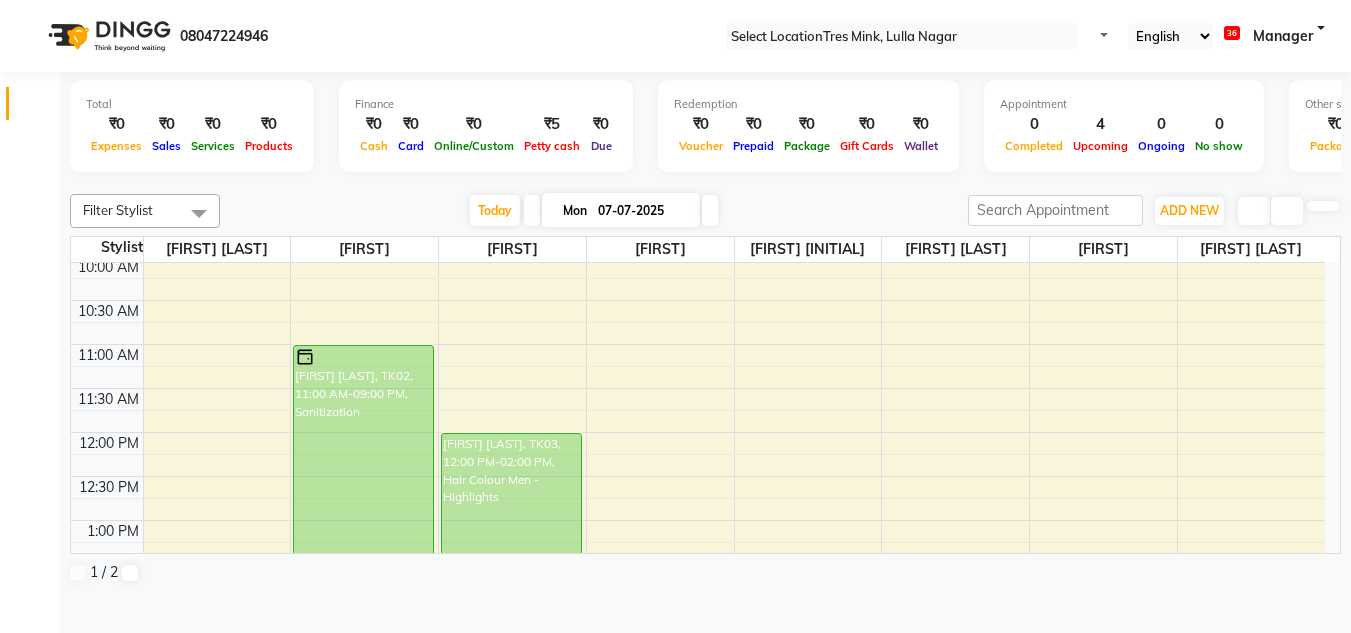 scroll, scrollTop: 200, scrollLeft: 0, axis: vertical 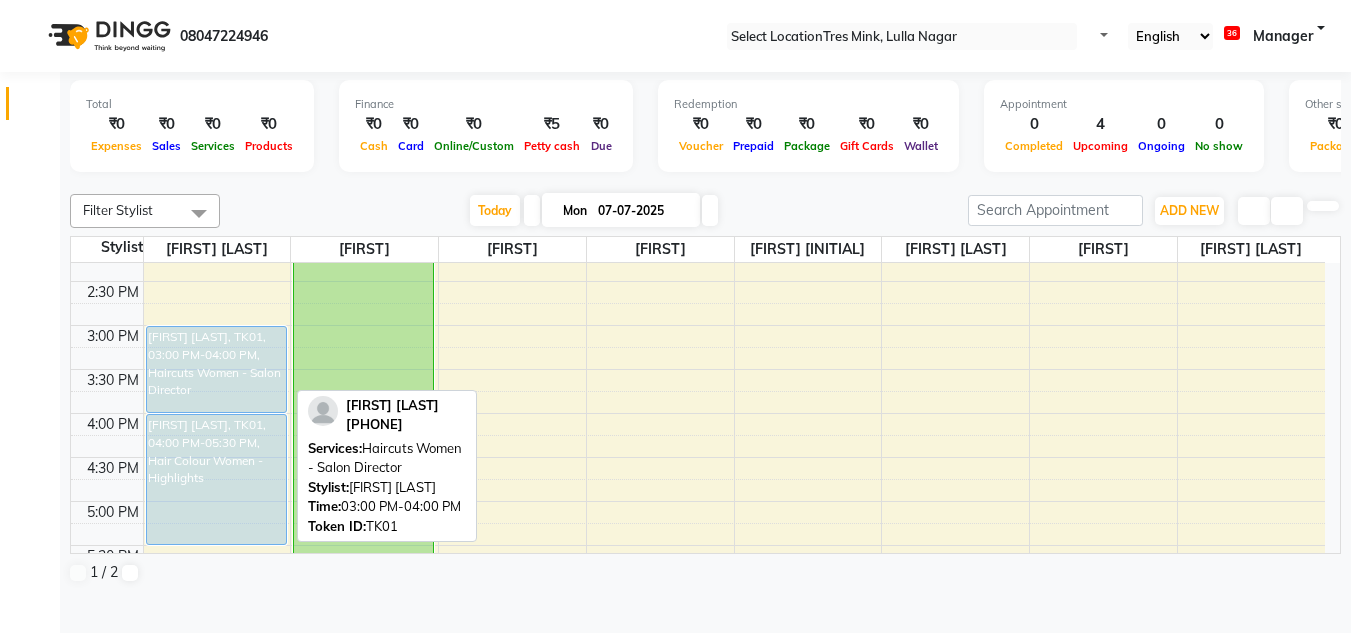 click on "[FIRST] [LAST], TK01, 03:00 PM-04:00 PM, Haircuts Women - Salon Director" at bounding box center (216, 369) 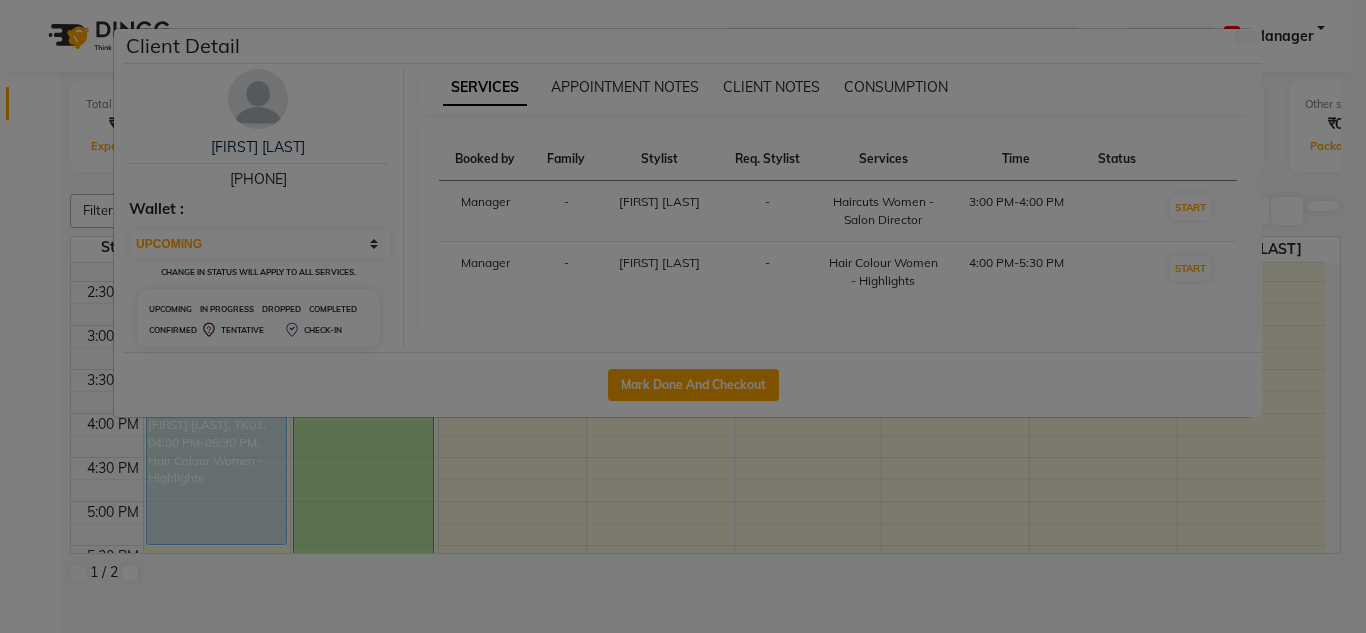 click on "Client Detail" at bounding box center [693, 46] 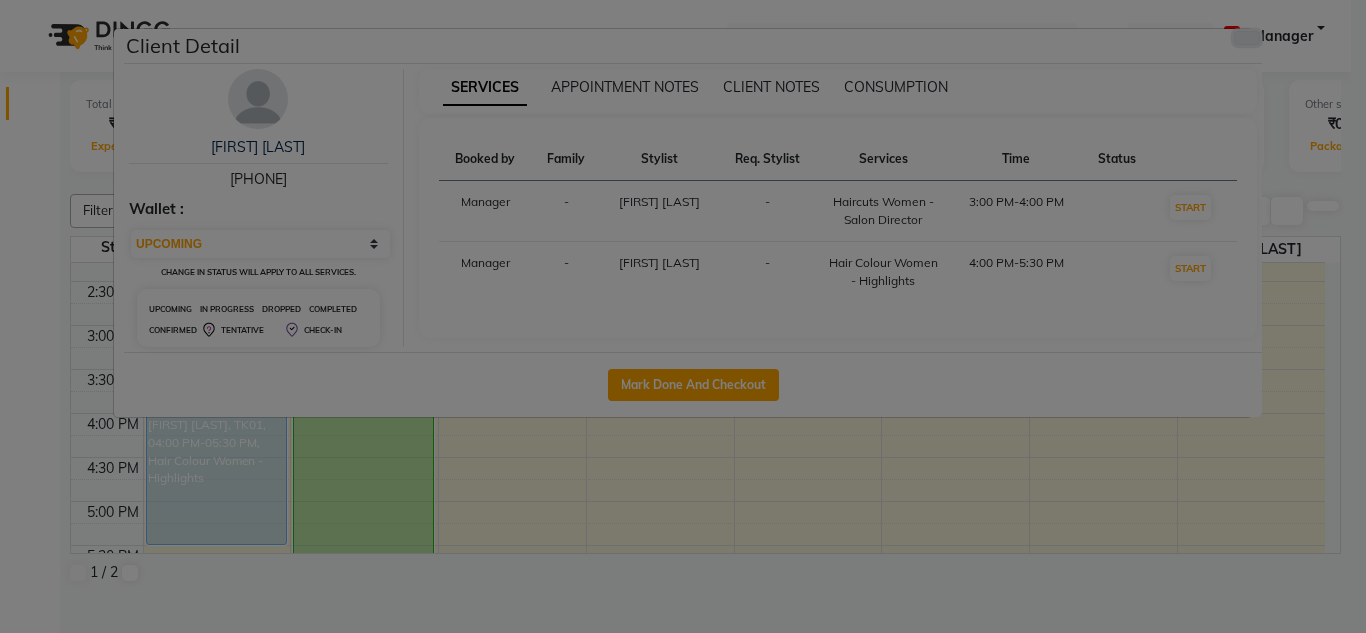 click at bounding box center (1247, 38) 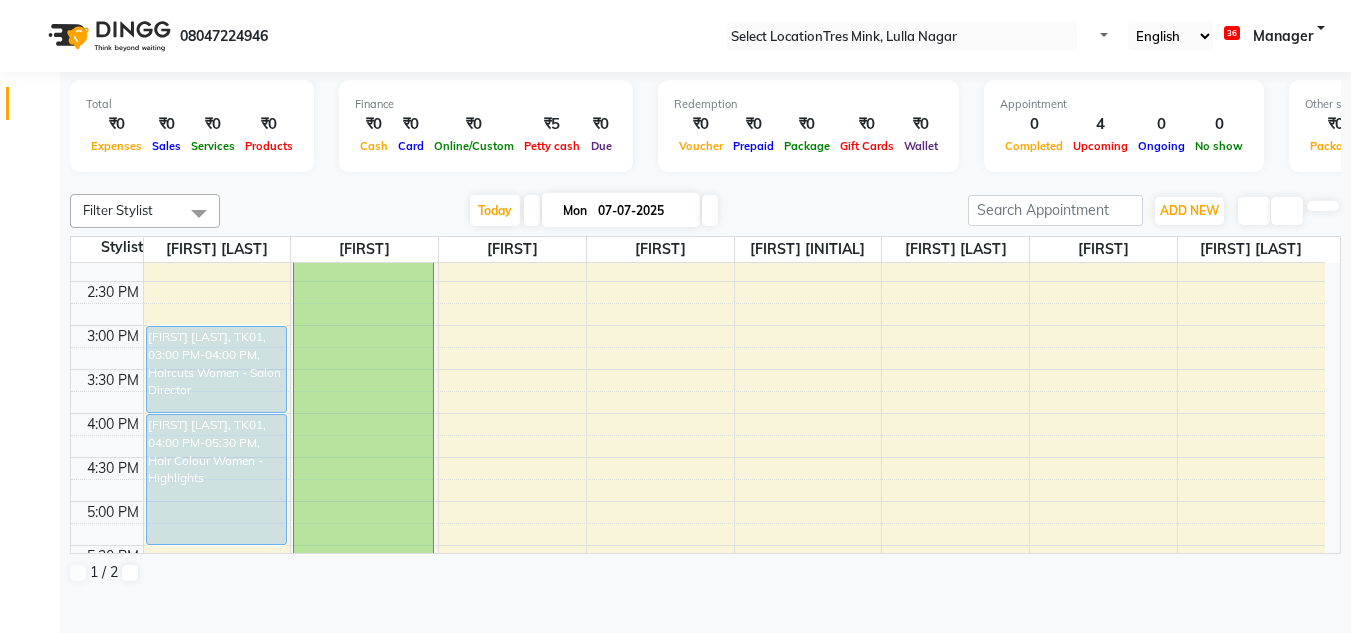 click on "Mon" at bounding box center [575, 210] 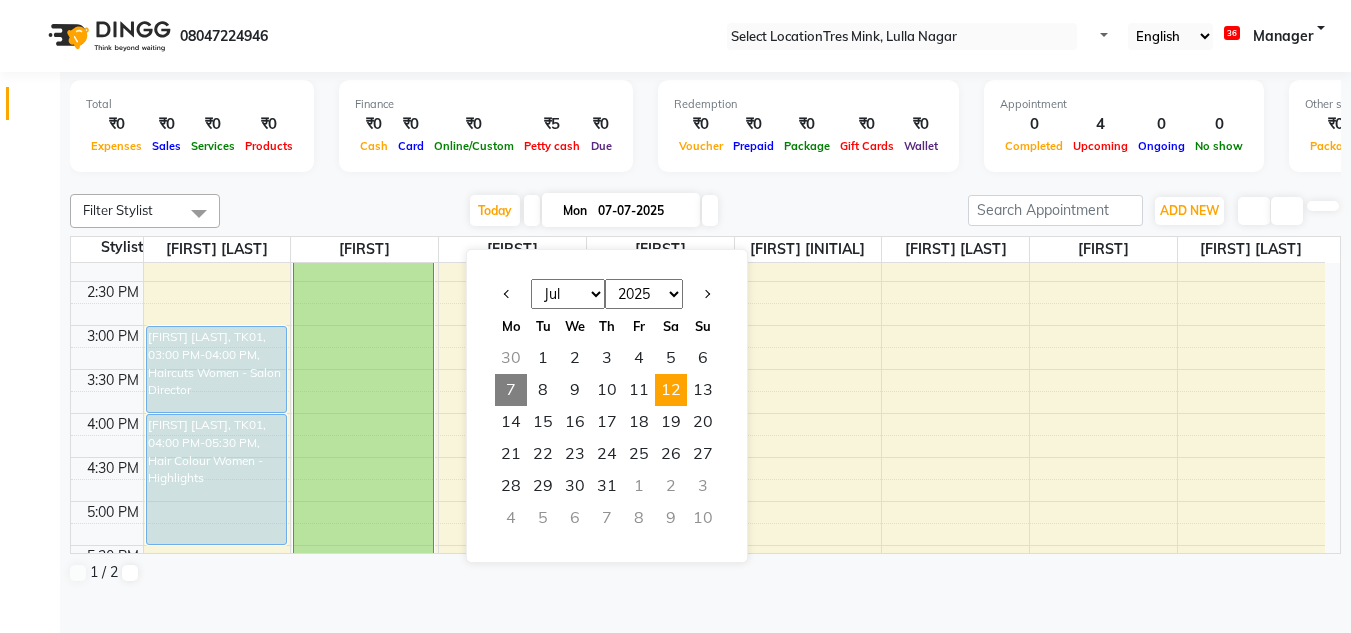 click on "12" at bounding box center [671, 390] 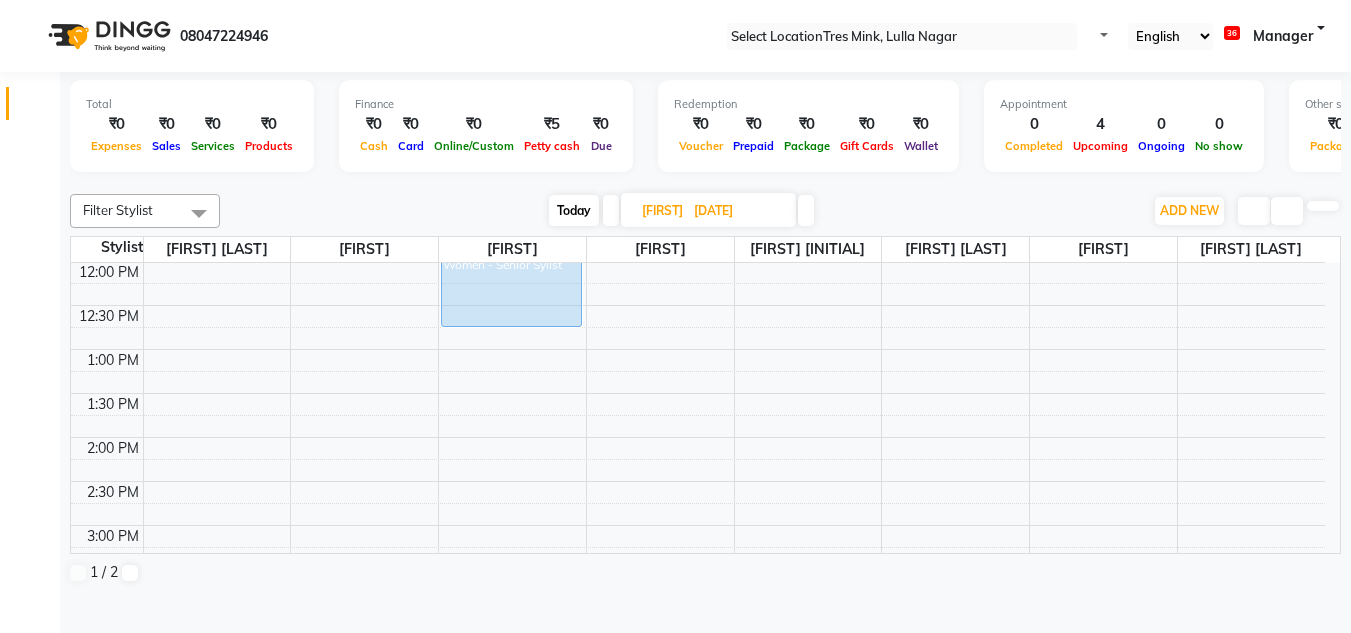 scroll, scrollTop: 0, scrollLeft: 0, axis: both 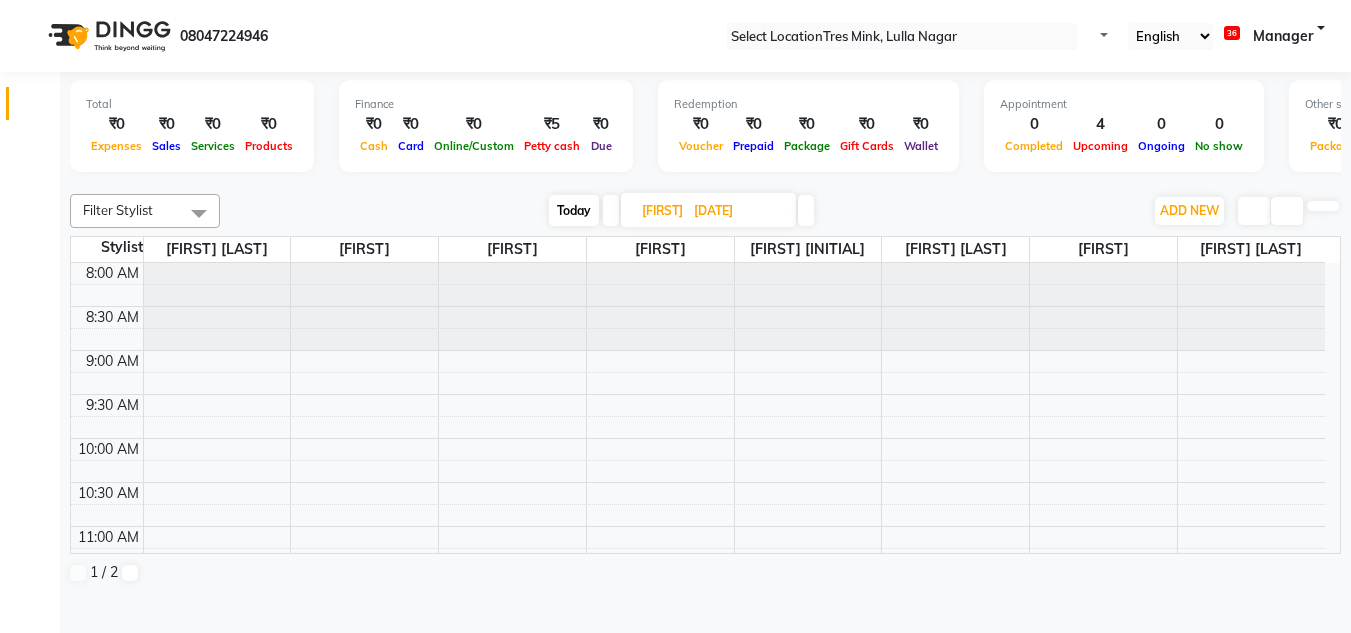 click on "Today" at bounding box center (574, 210) 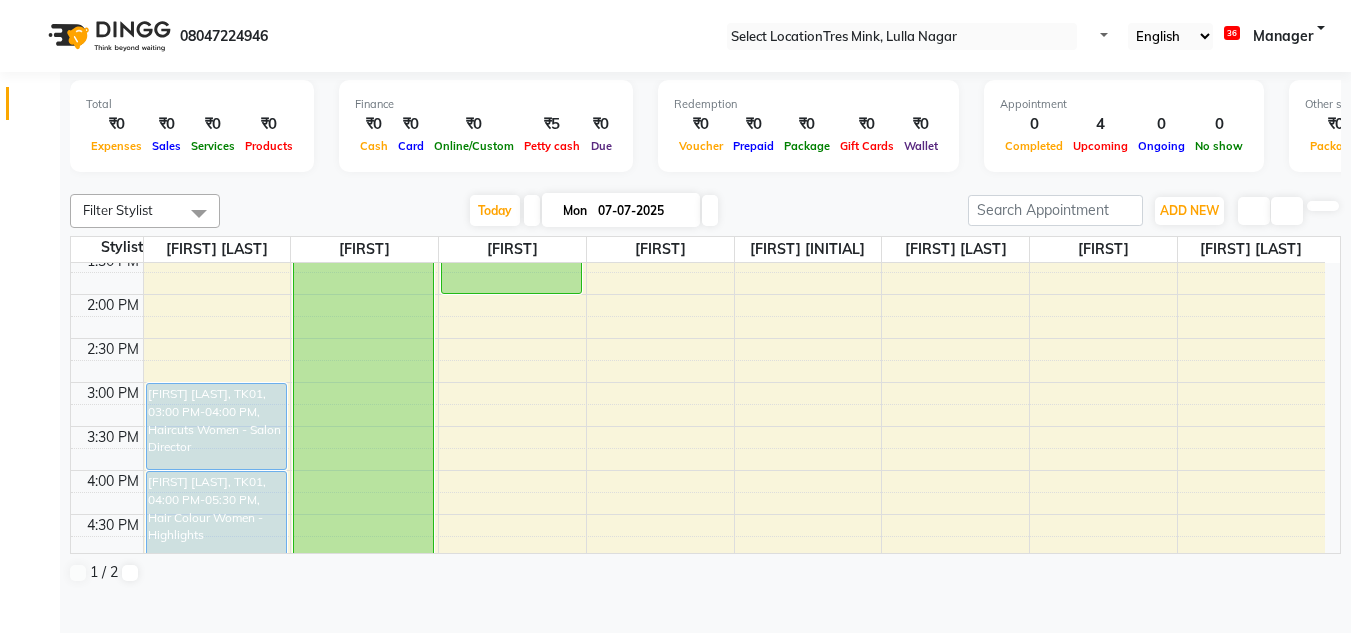 scroll, scrollTop: 589, scrollLeft: 0, axis: vertical 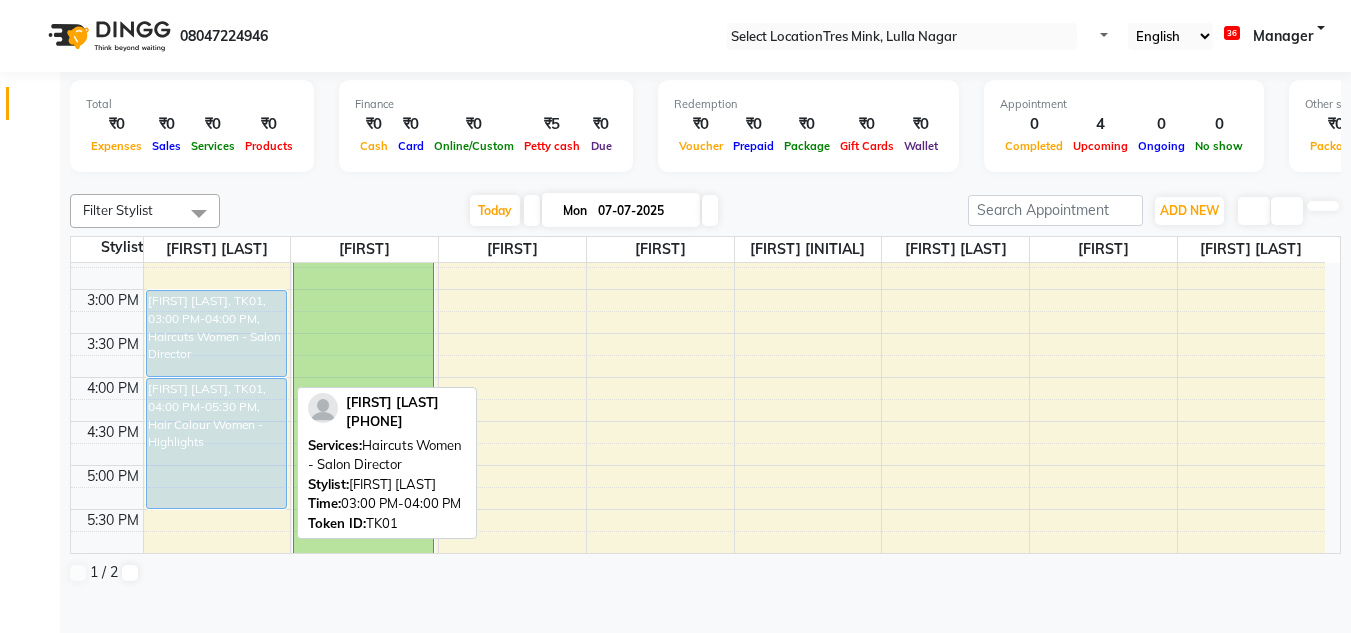 click on "[FIRST] [LAST], TK01, 03:00 PM-04:00 PM, Haircuts Women - Salon Director" at bounding box center [216, 333] 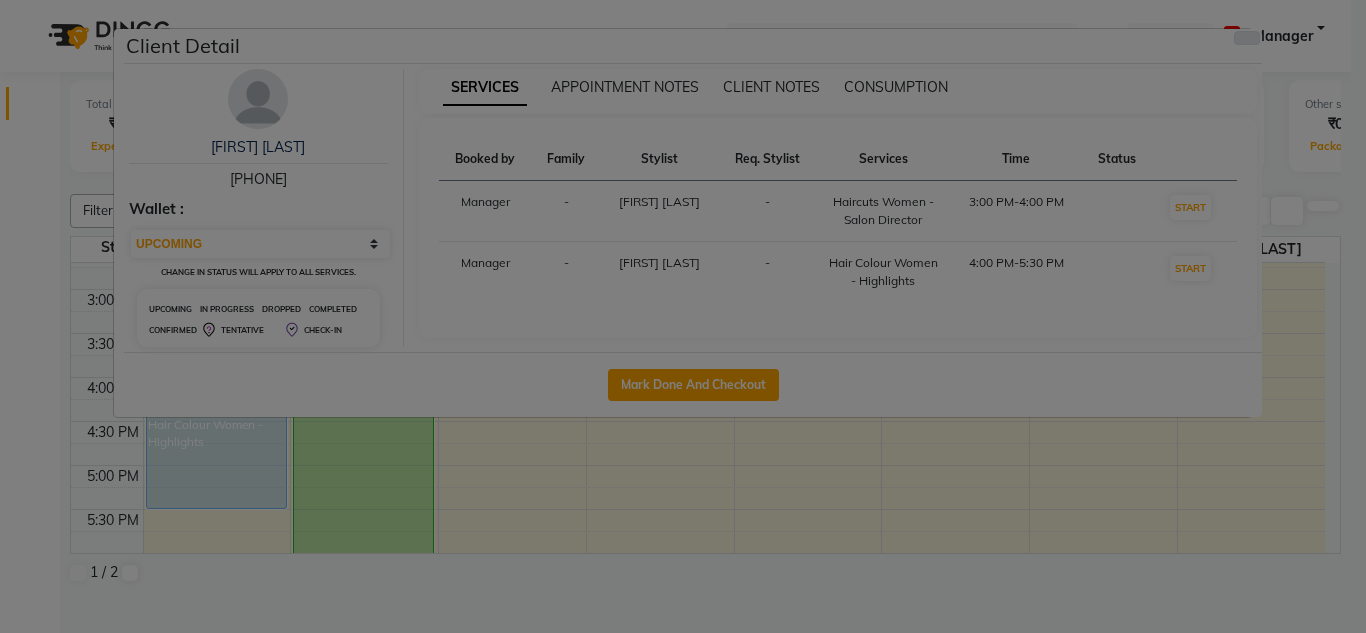 click at bounding box center (1247, 38) 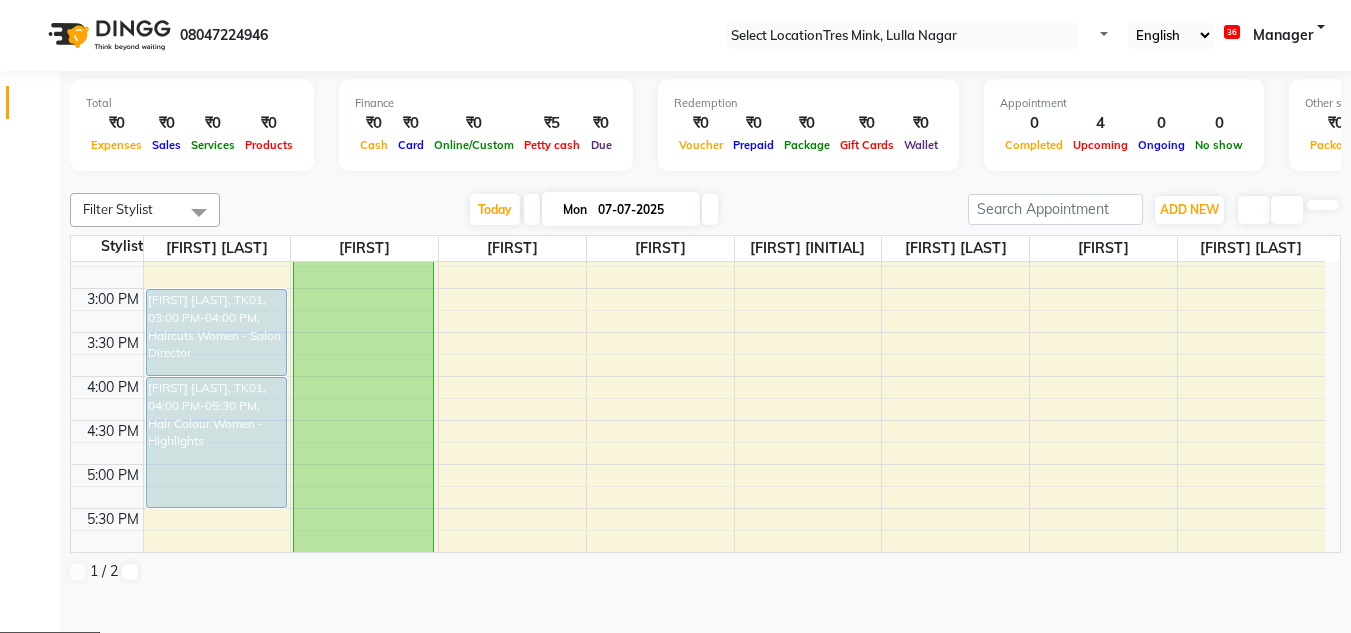 click on "Edit" at bounding box center (50, 645) 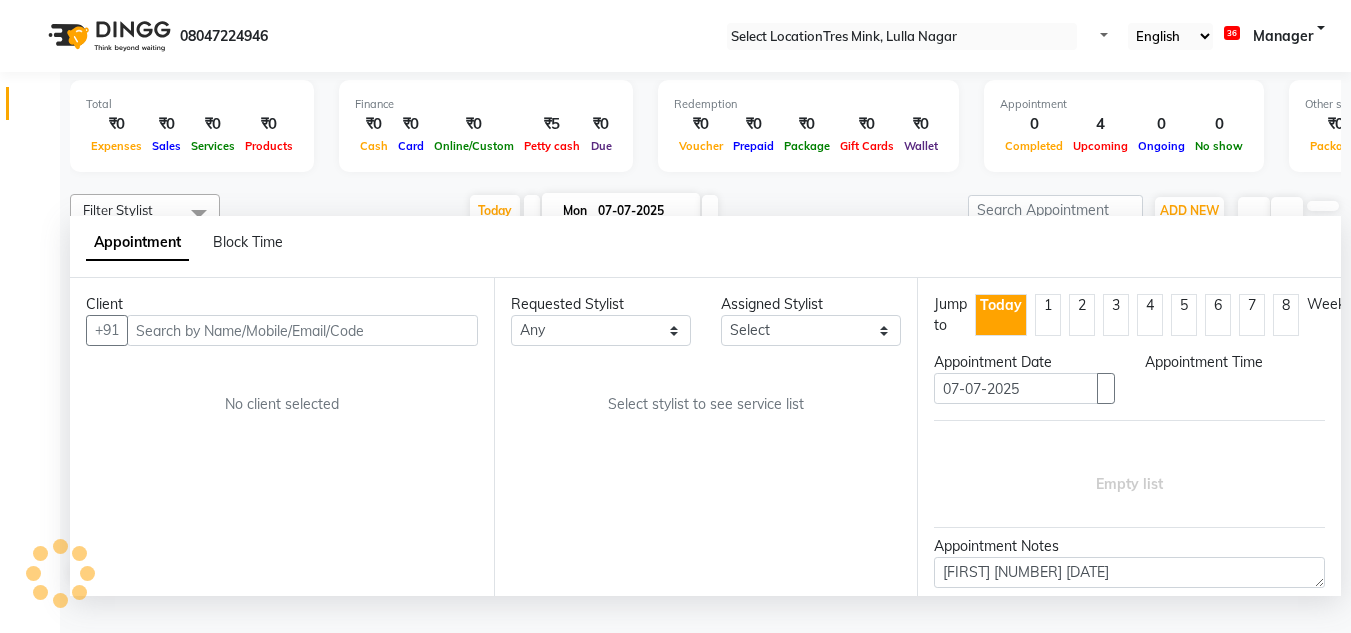 scroll, scrollTop: 89, scrollLeft: 0, axis: vertical 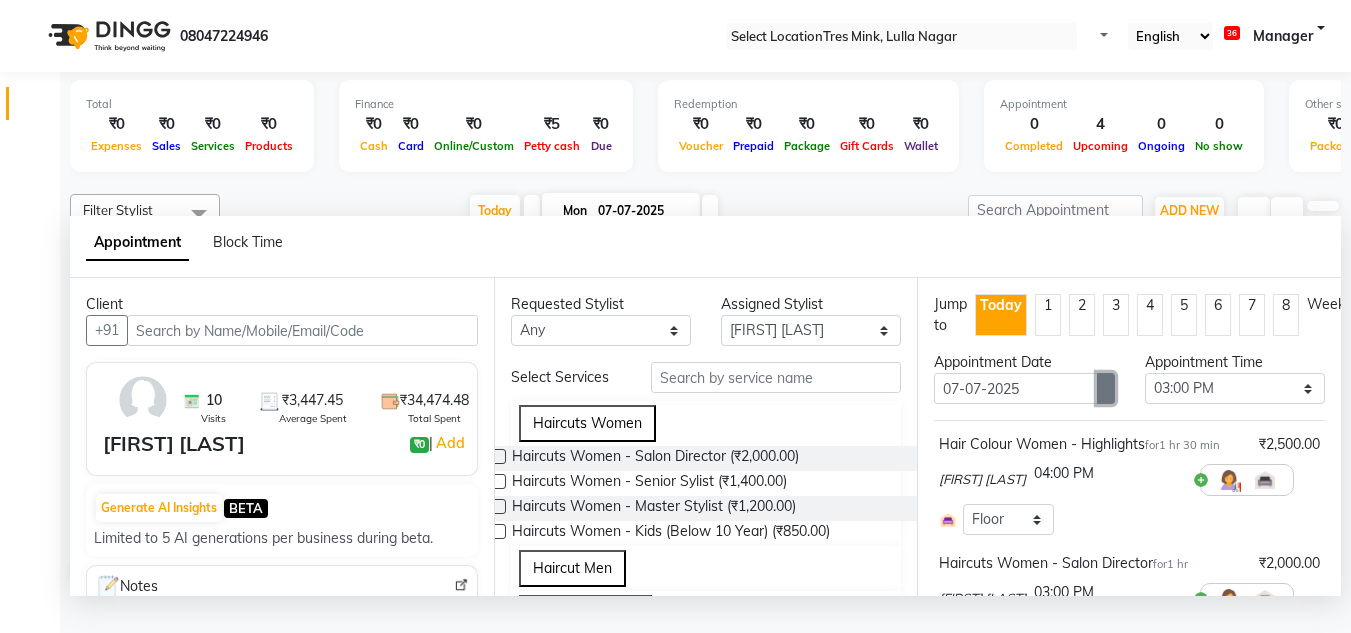 click at bounding box center [1106, 388] 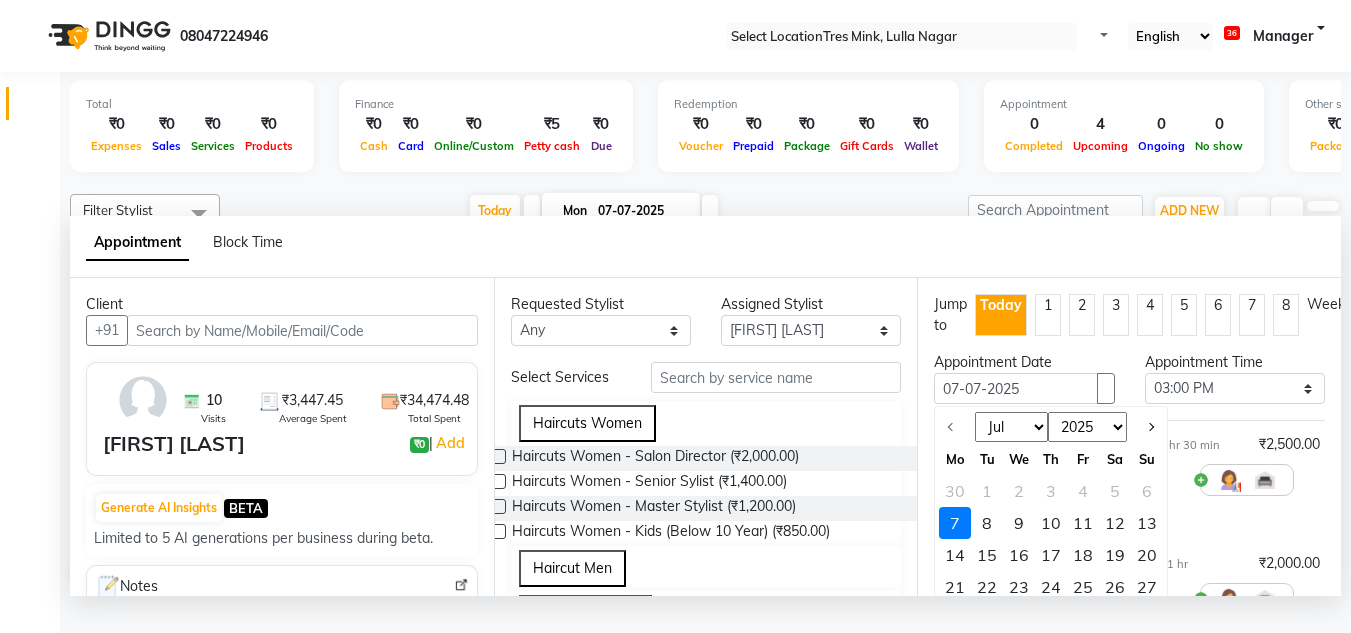 click on "12" at bounding box center (1115, 523) 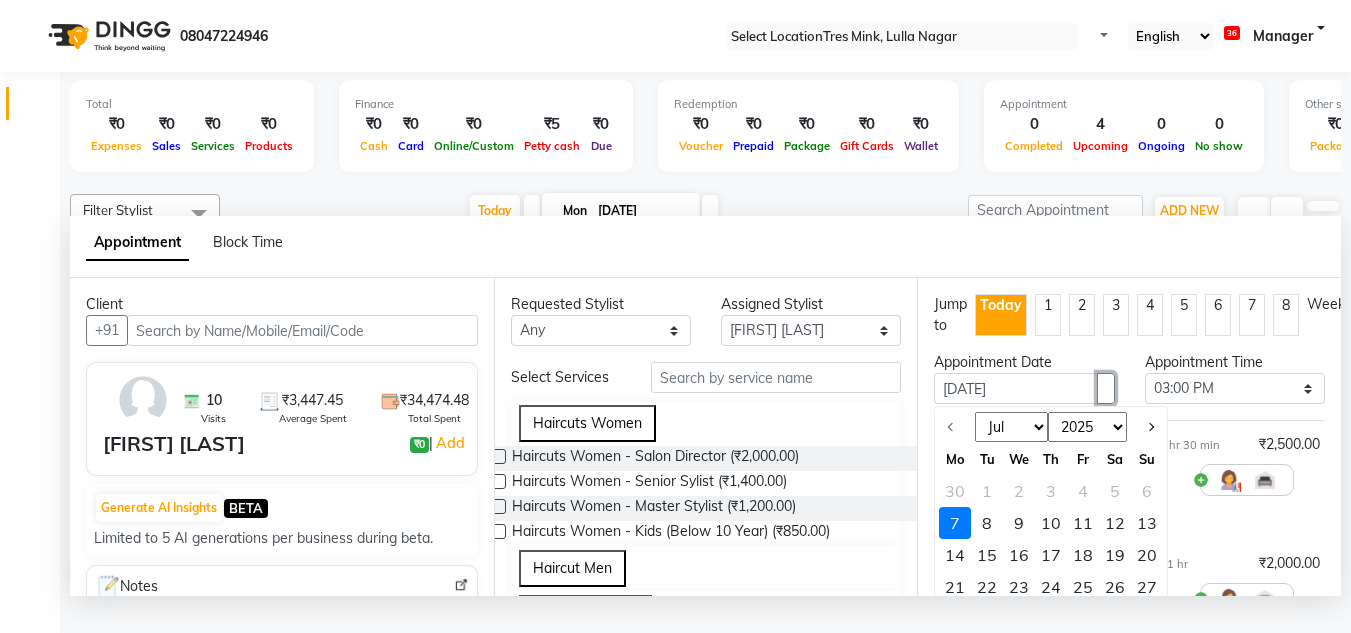 scroll, scrollTop: 89, scrollLeft: 0, axis: vertical 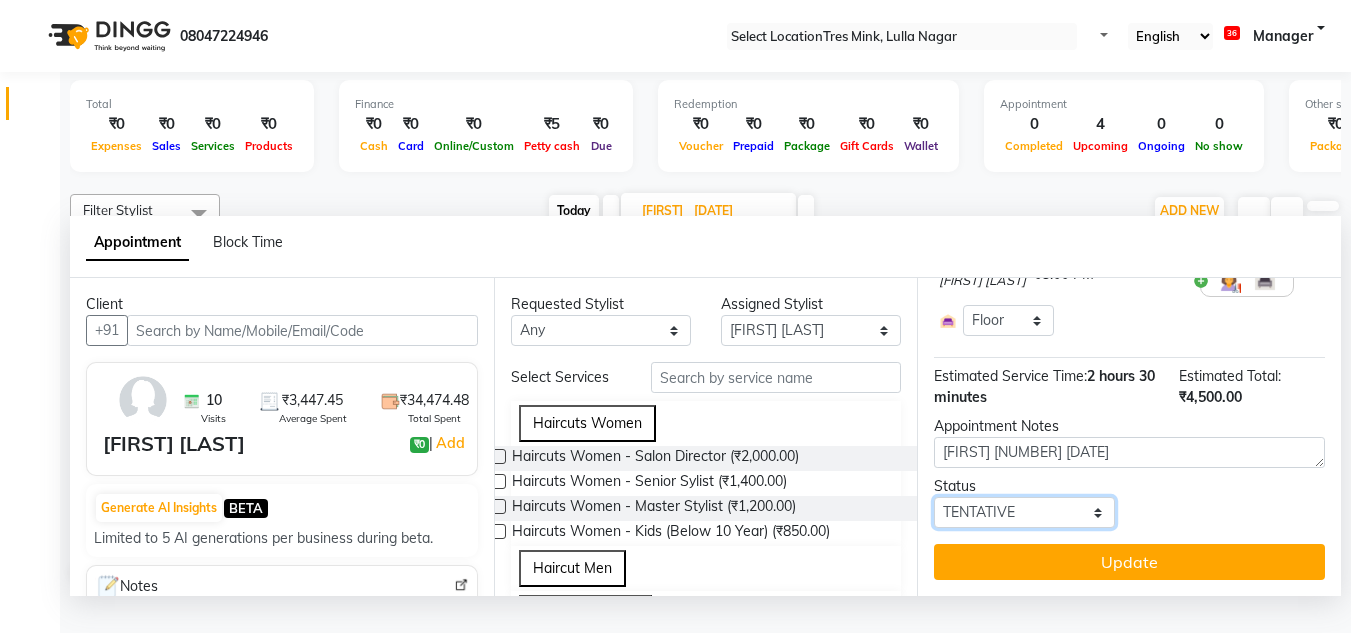 click on "Select TENTATIVE CONFIRM UPCOMING" at bounding box center [1024, 512] 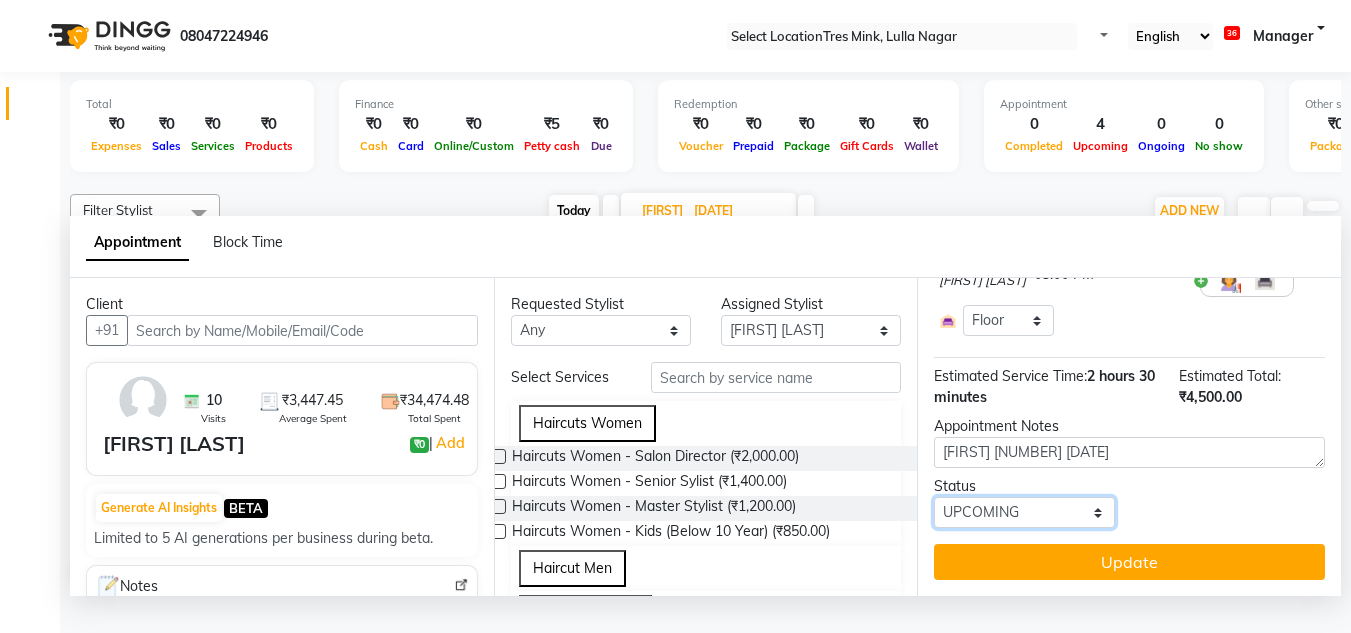 click on "Select TENTATIVE CONFIRM UPCOMING" at bounding box center (1024, 512) 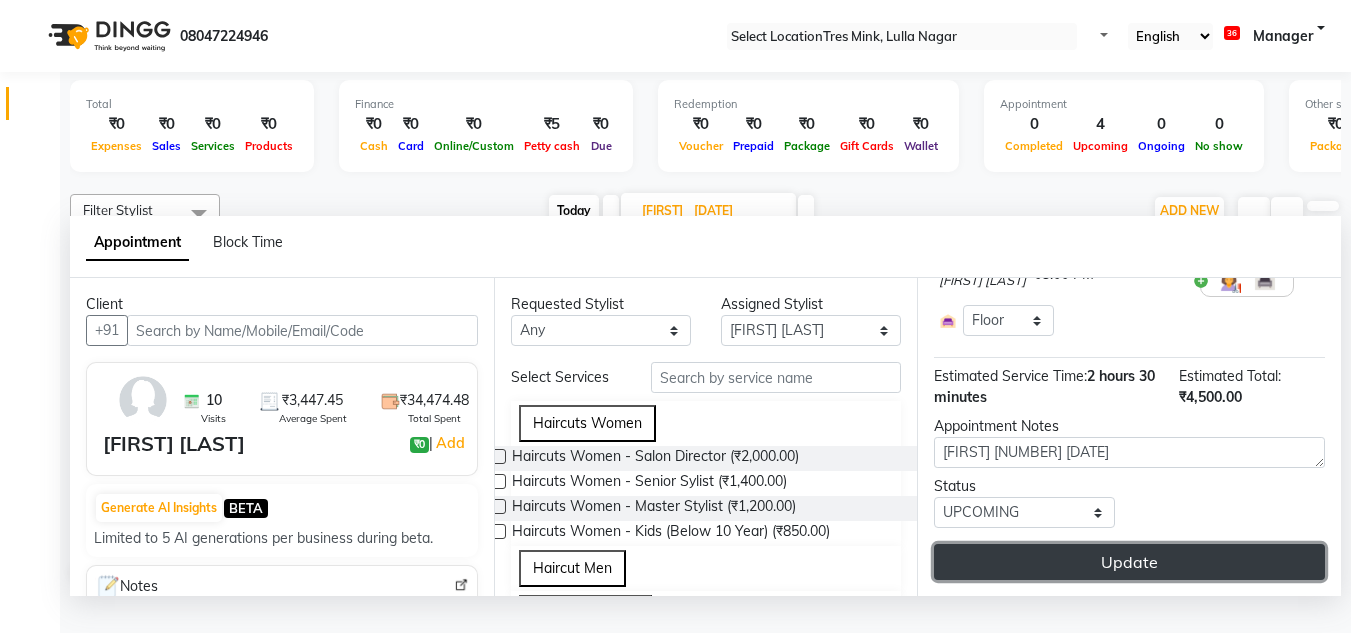click on "Update" at bounding box center [1129, 562] 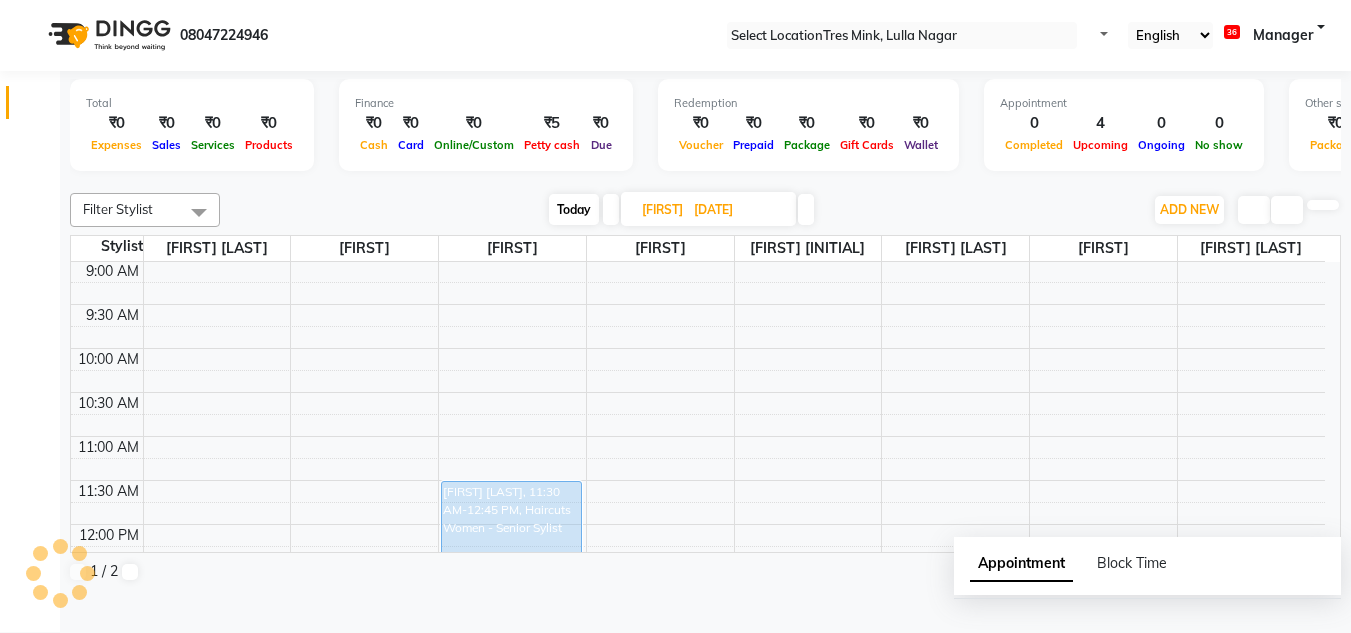 scroll, scrollTop: 0, scrollLeft: 0, axis: both 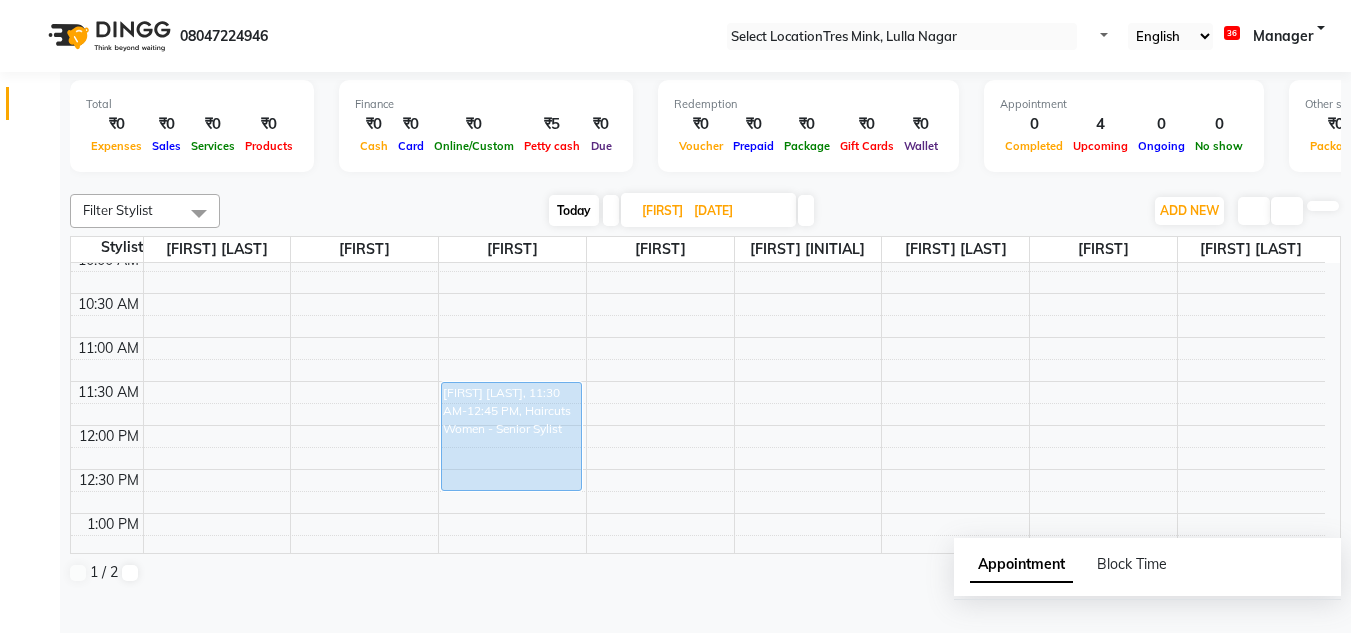 click on "Today" at bounding box center (574, 210) 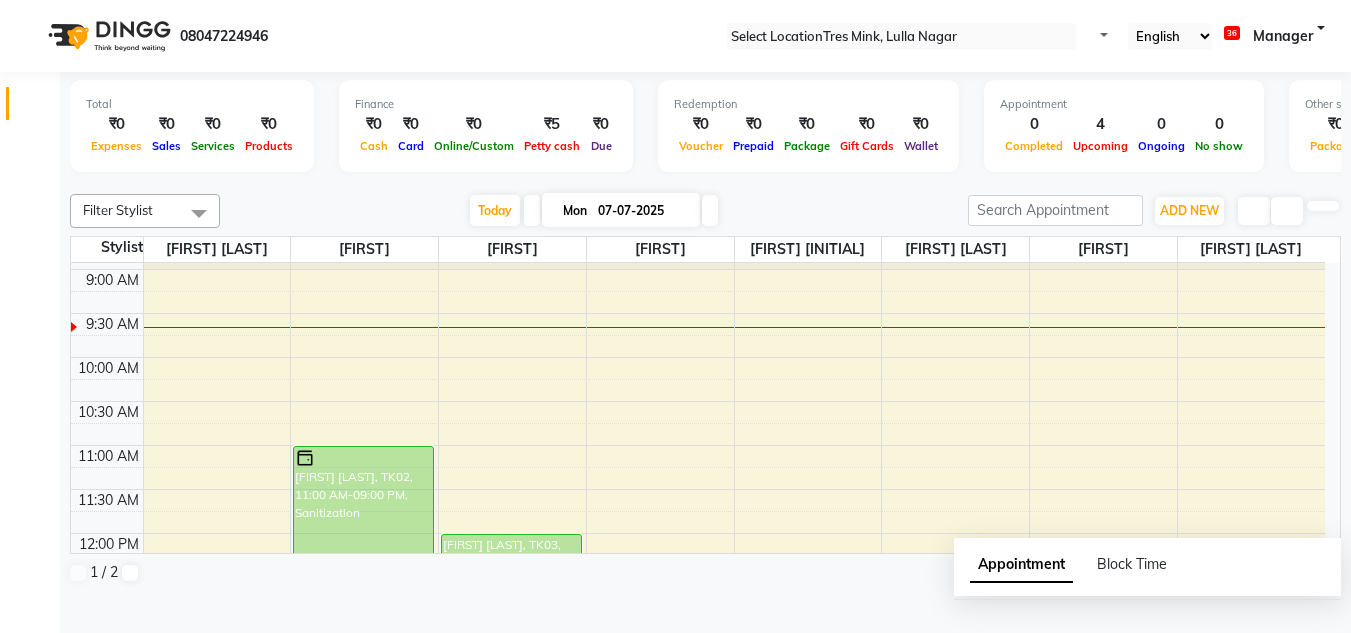 scroll, scrollTop: 0, scrollLeft: 0, axis: both 